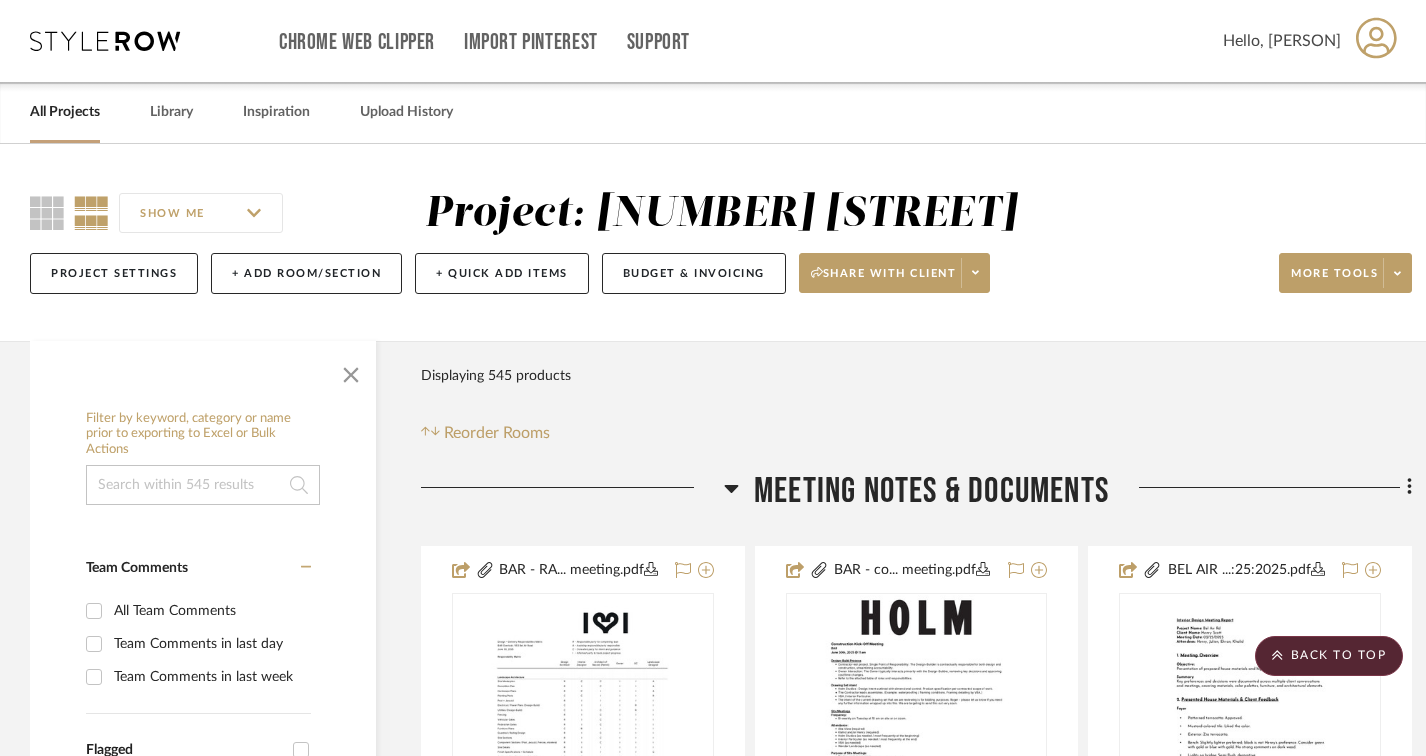 scroll, scrollTop: 11700, scrollLeft: 0, axis: vertical 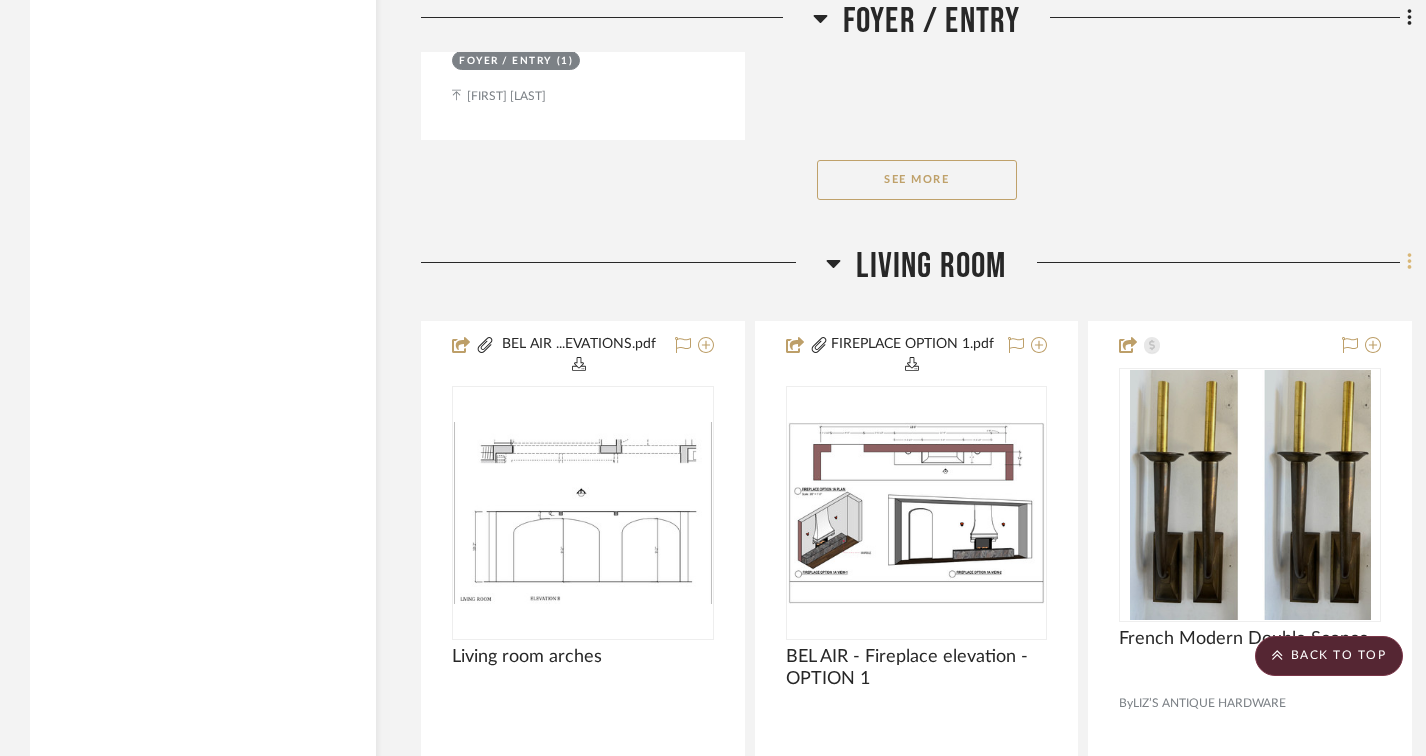 click 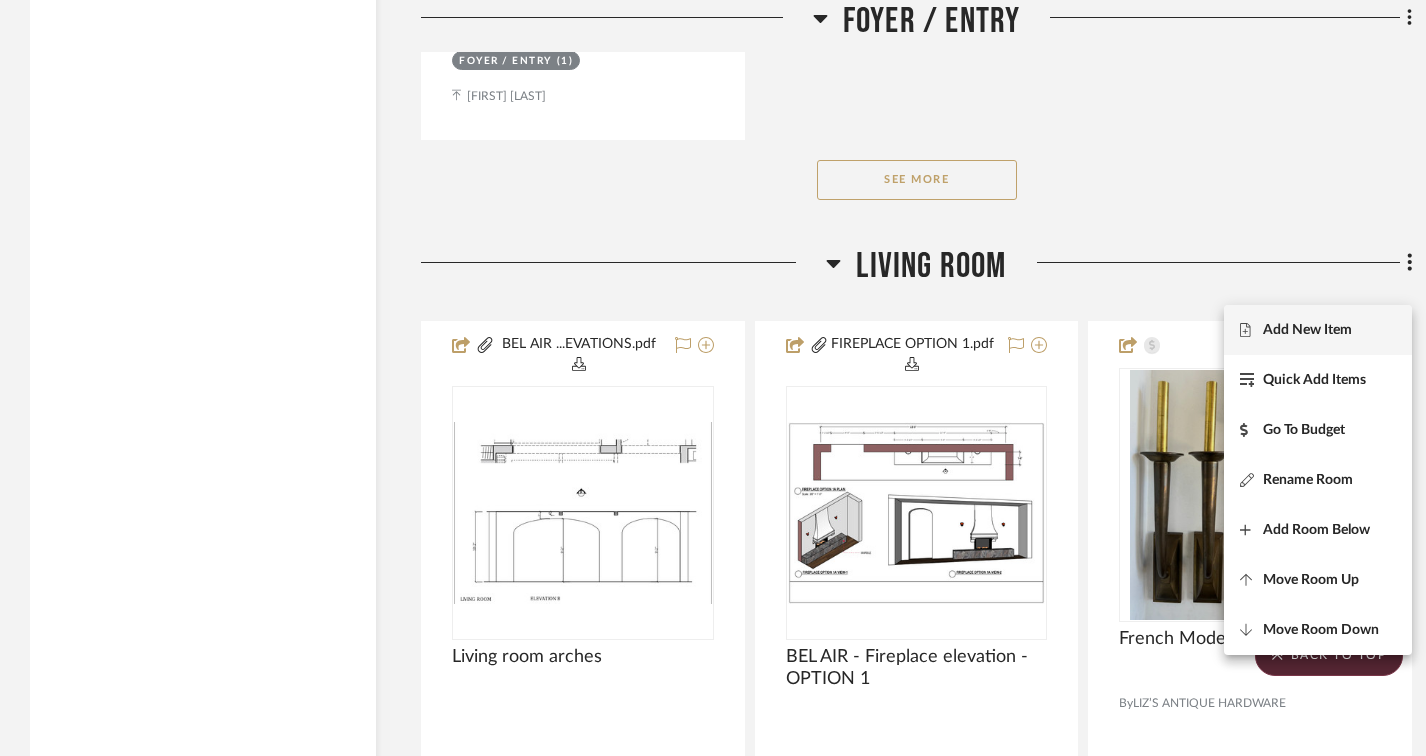 click on "Add New Item" at bounding box center [1307, 329] 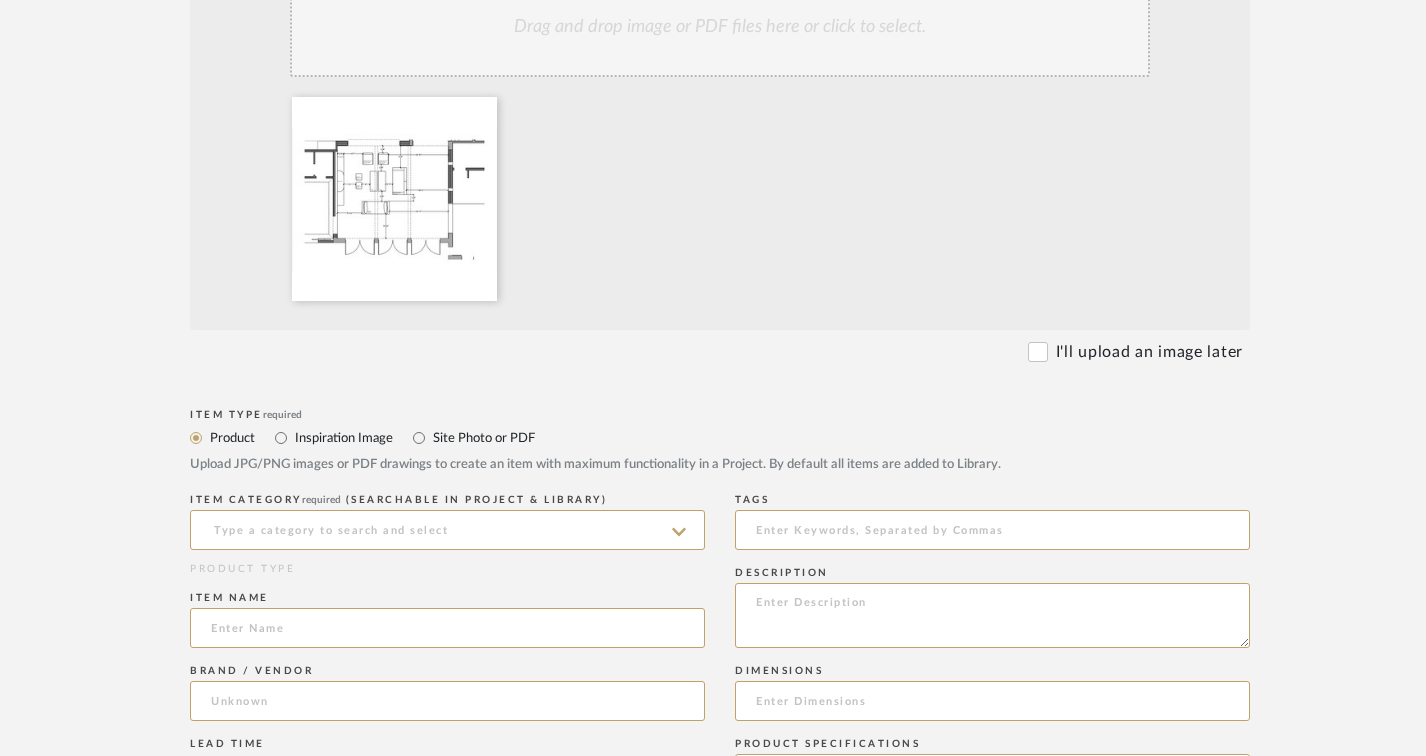 scroll, scrollTop: 500, scrollLeft: 0, axis: vertical 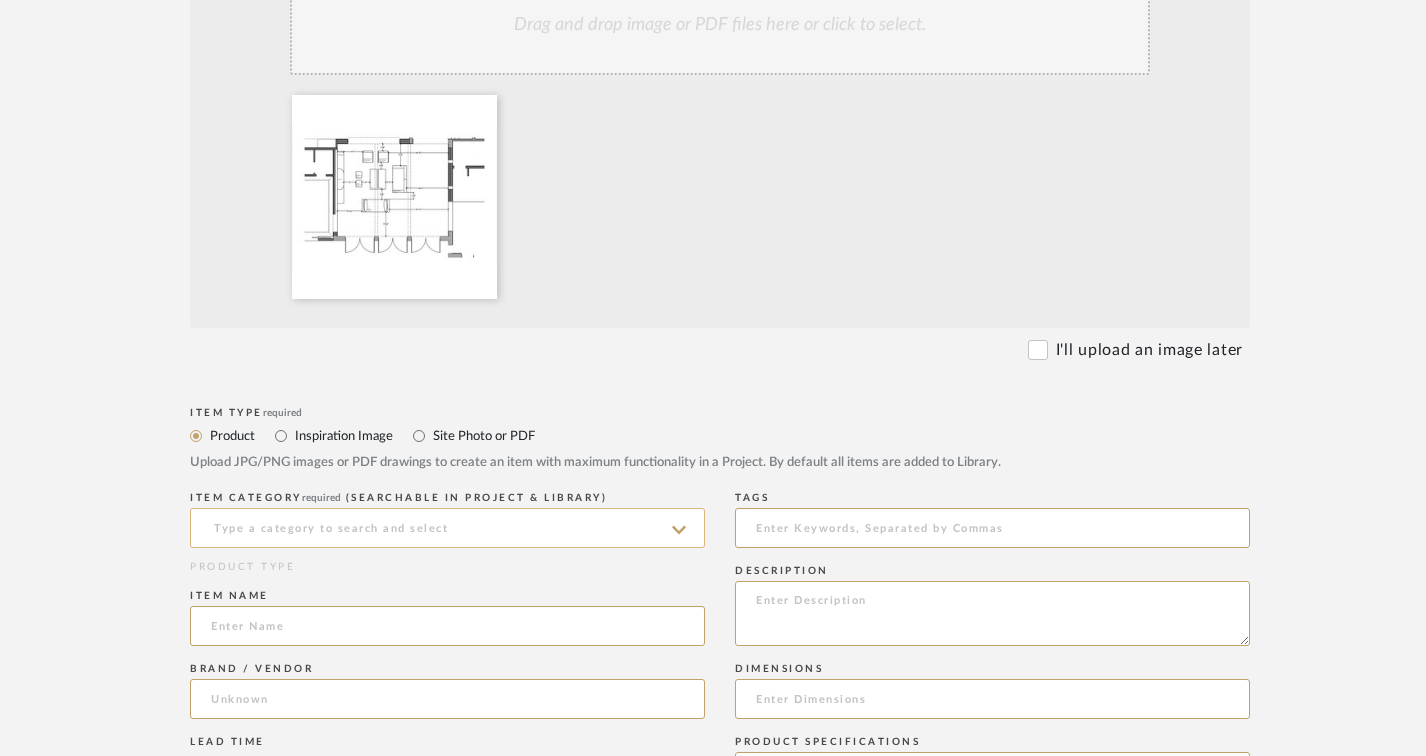 click 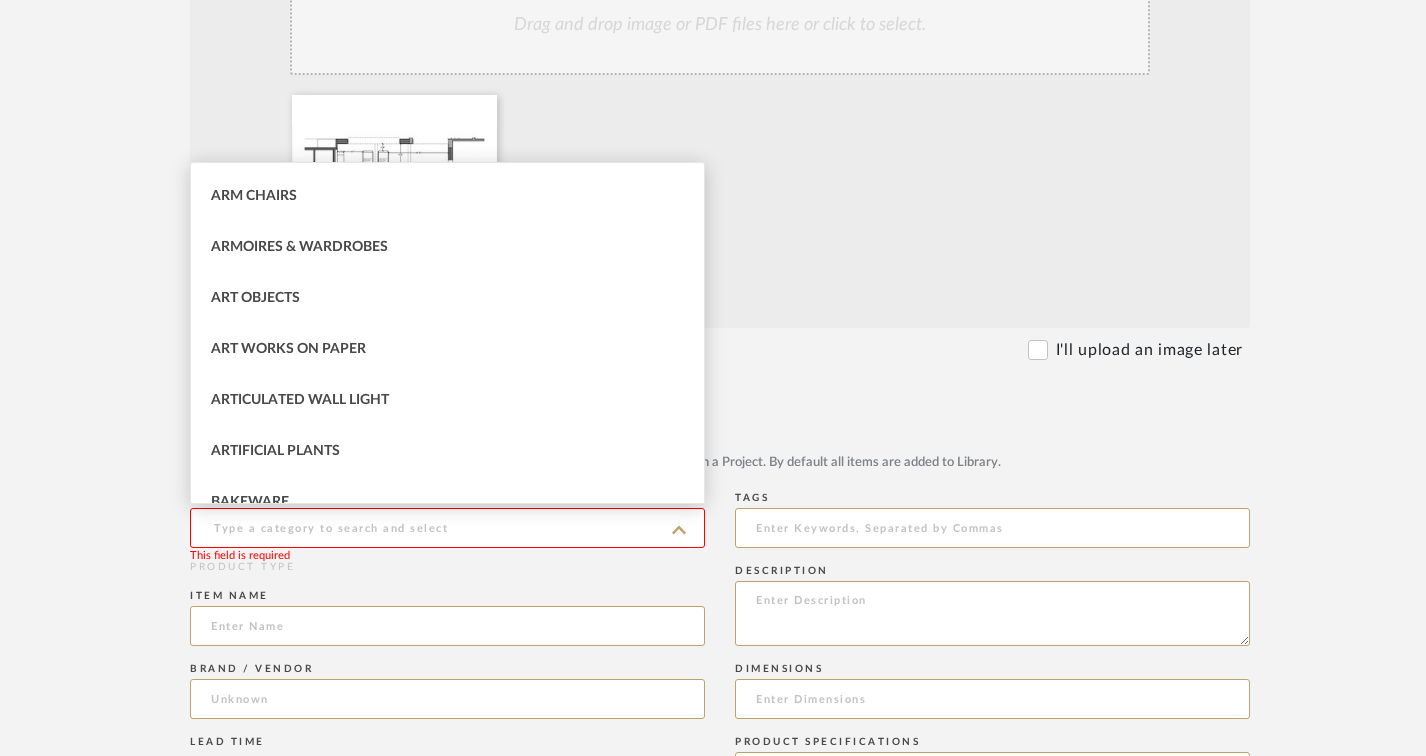 scroll, scrollTop: 0, scrollLeft: 0, axis: both 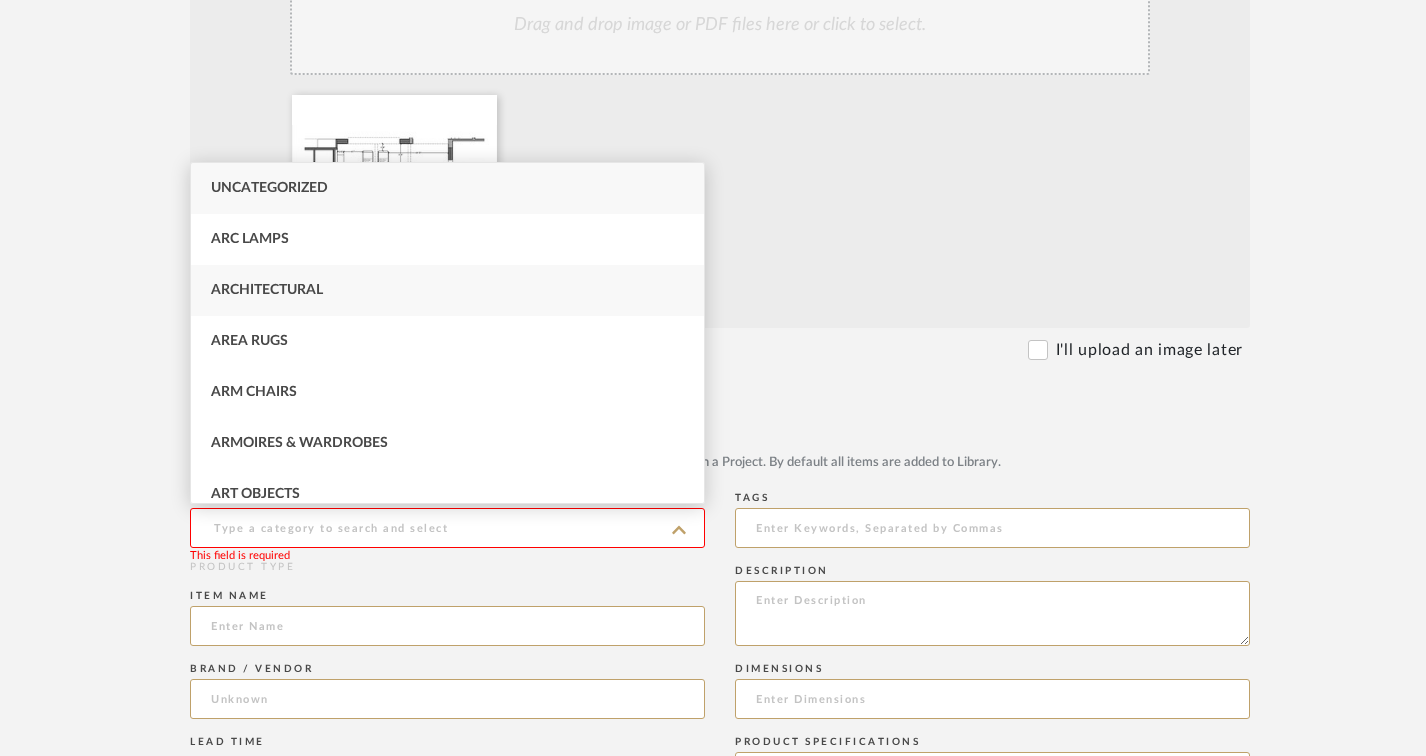 click on "Architectural" at bounding box center [447, 290] 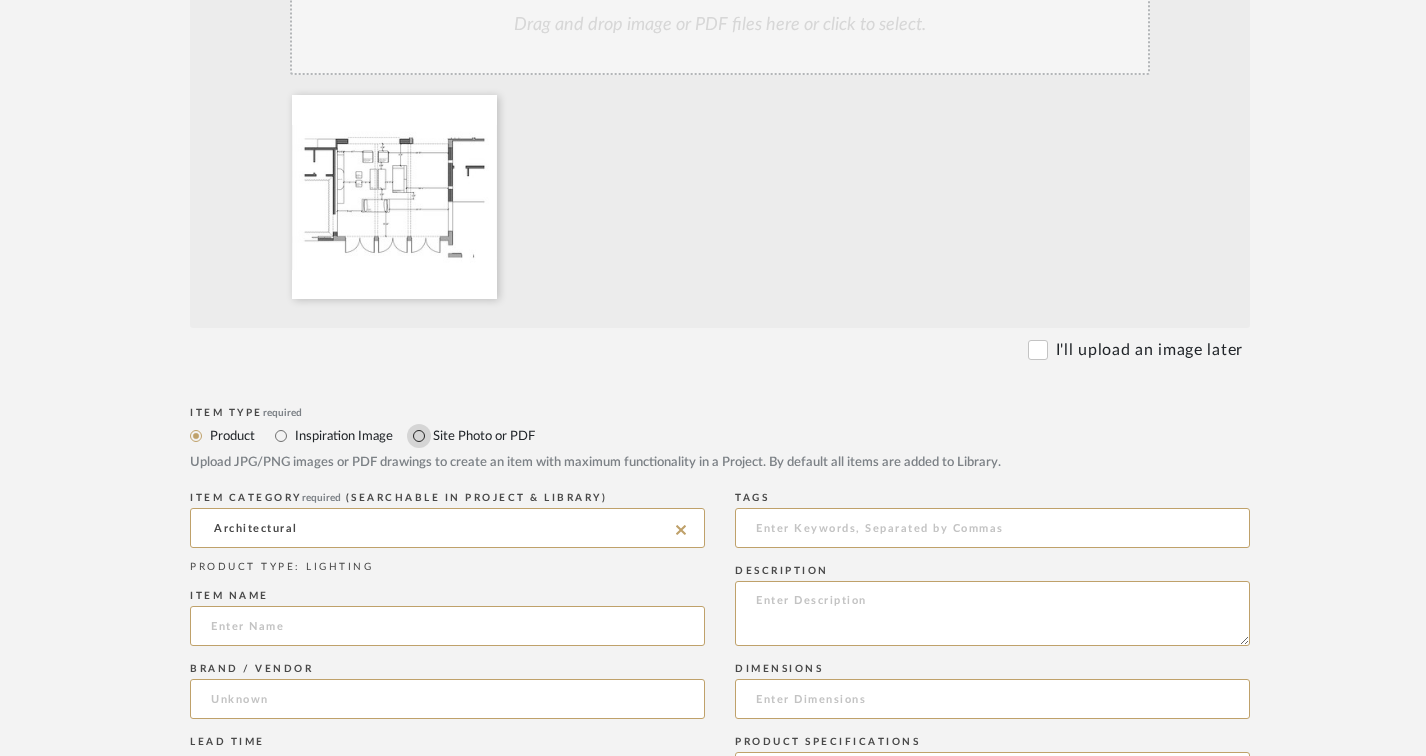 click on "Site Photo or PDF" at bounding box center [419, 436] 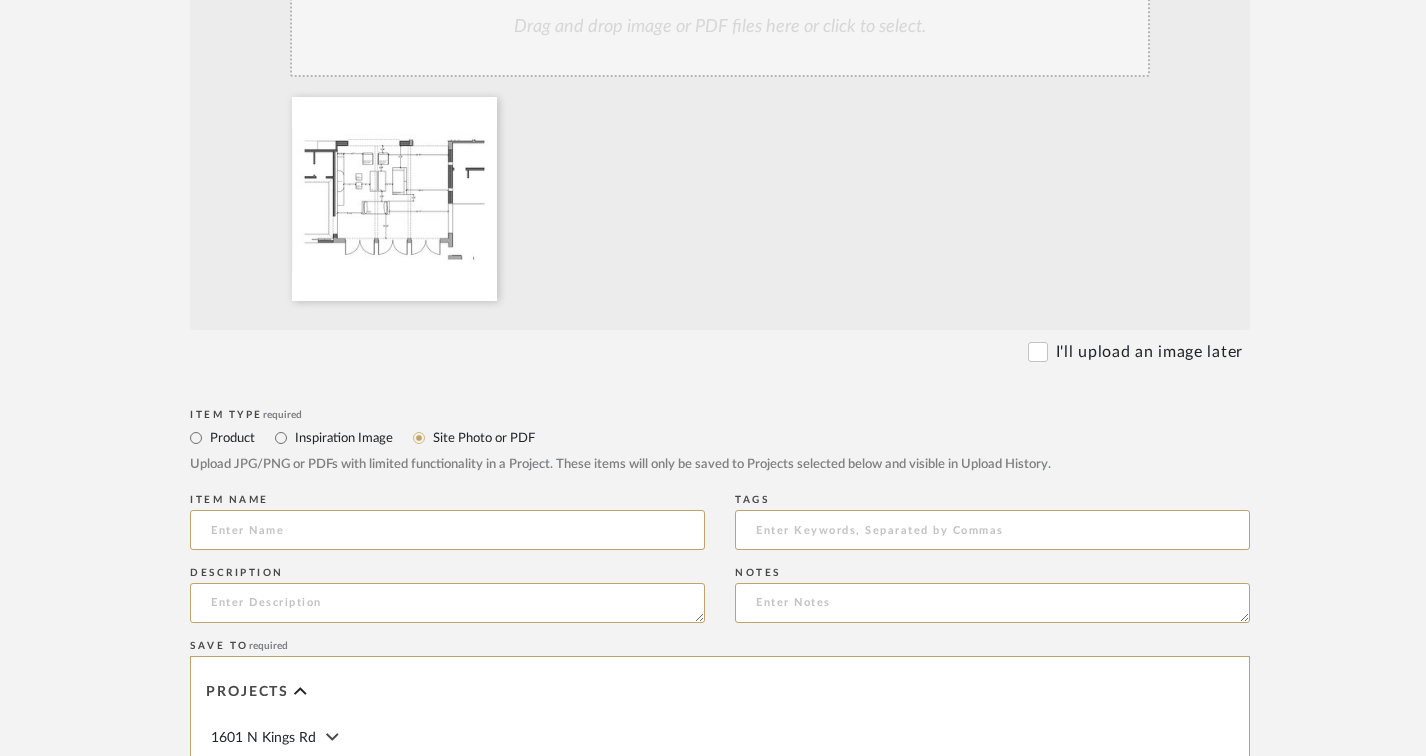 scroll, scrollTop: 500, scrollLeft: 0, axis: vertical 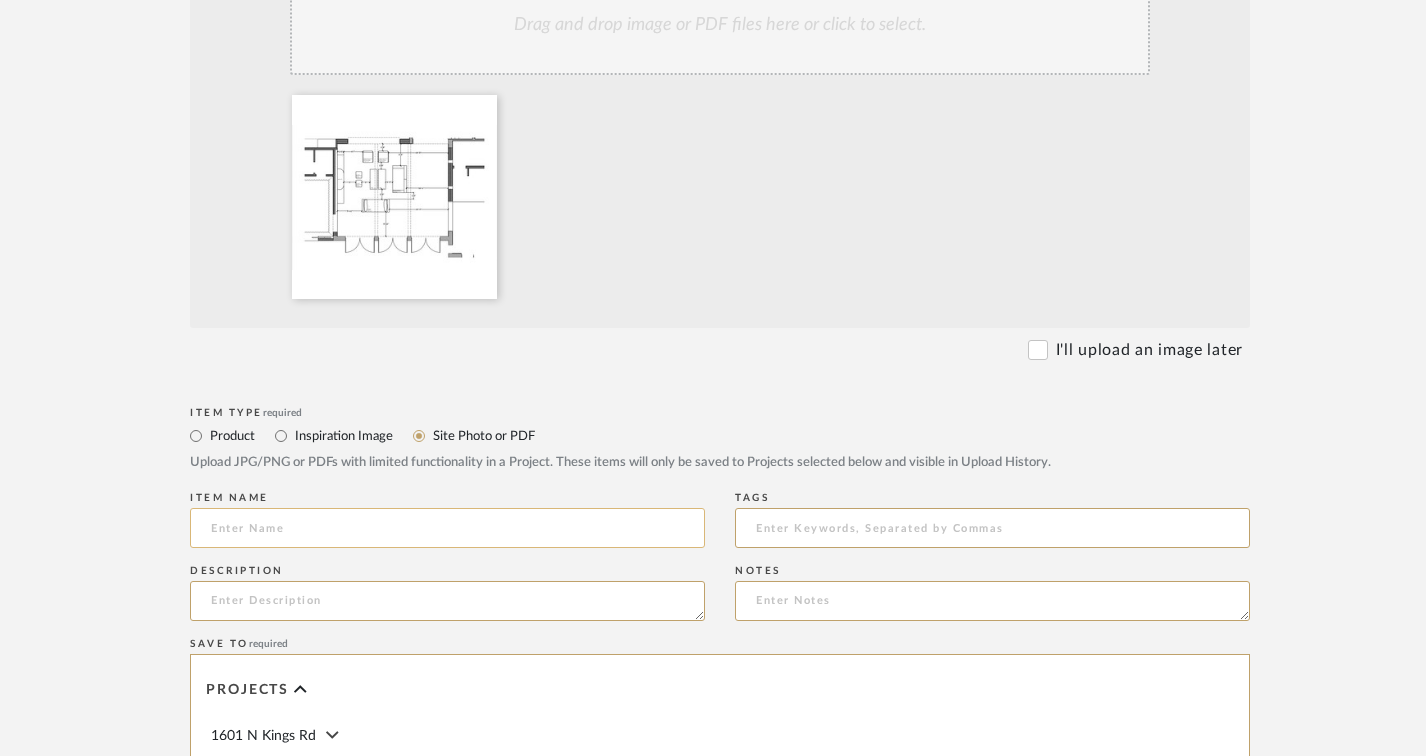 click 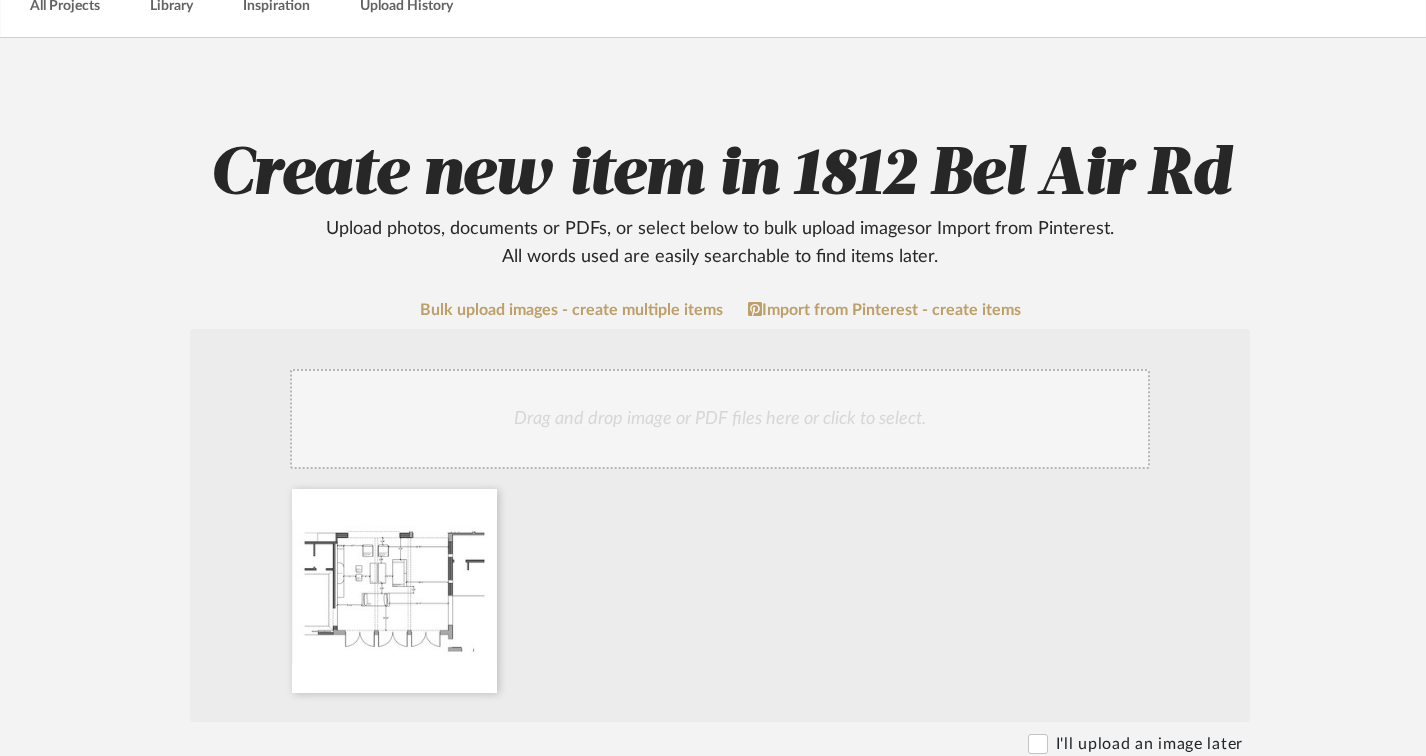 scroll, scrollTop: 100, scrollLeft: 0, axis: vertical 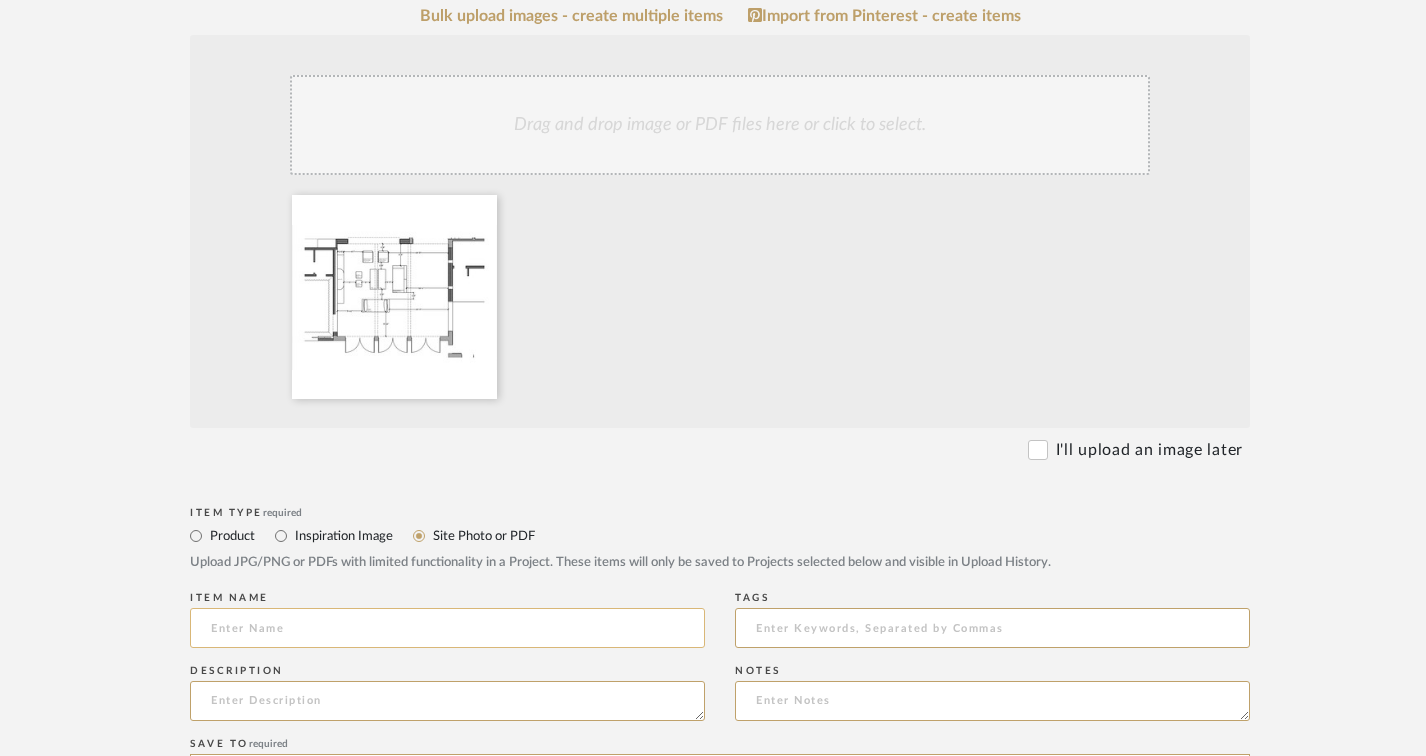 paste on "LIVING ROOM FURNITURE LAYOUT 80525" 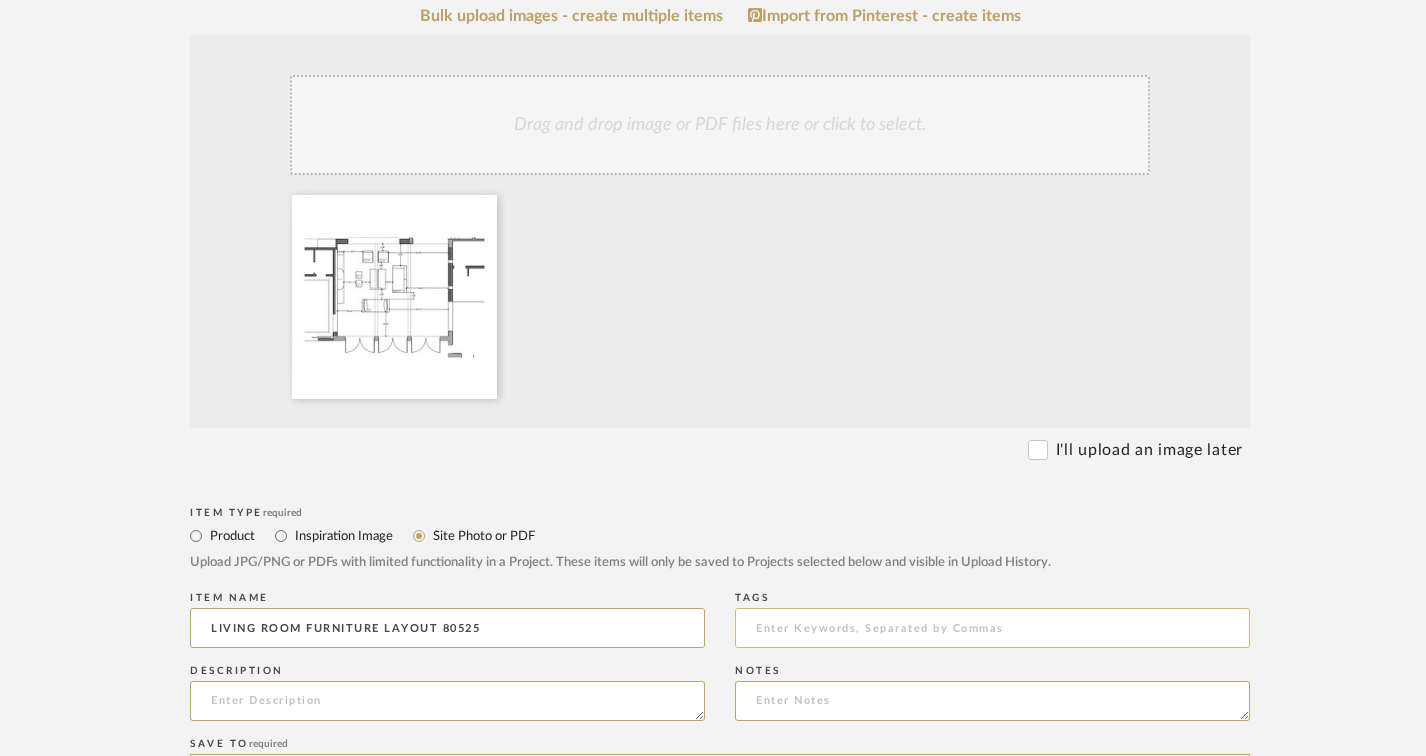 type on "LIVING ROOM FURNITURE LAYOUT 80525" 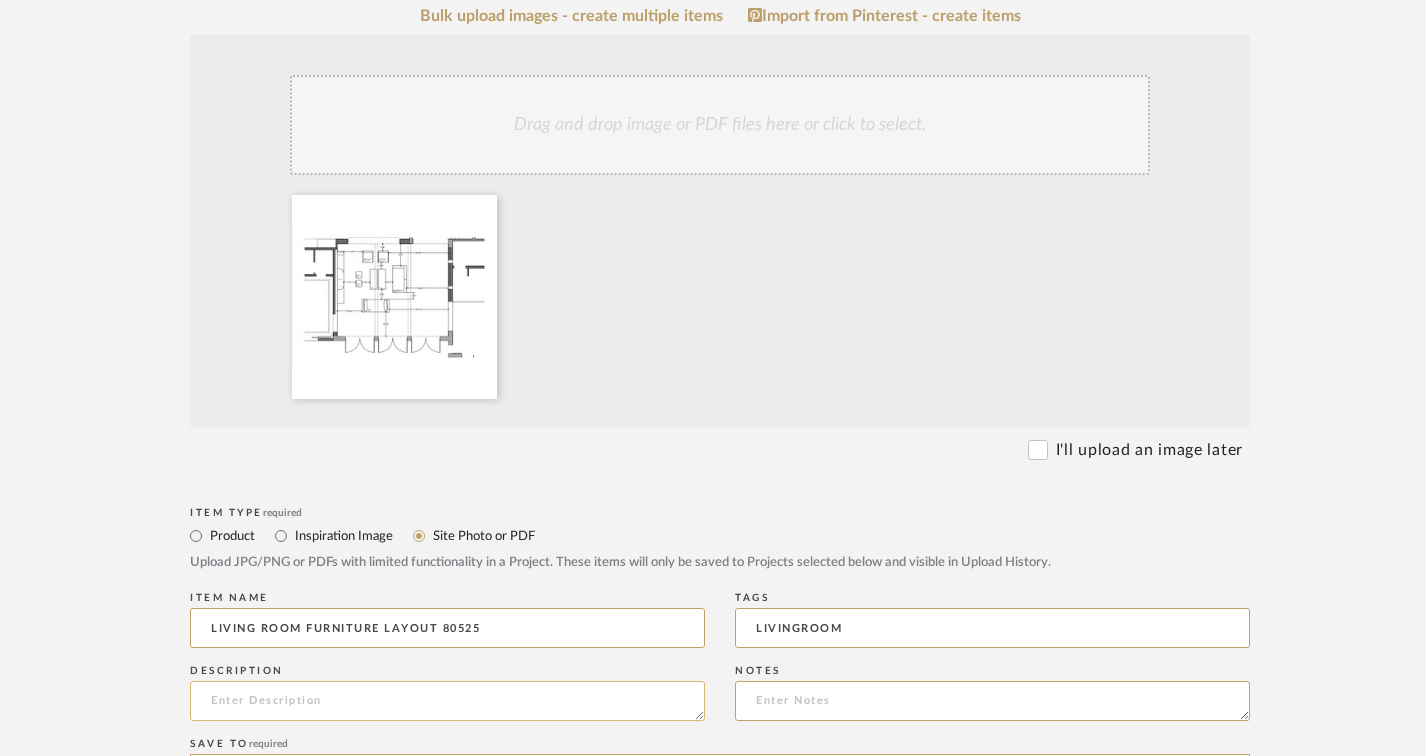 type on "LIVINGROOM" 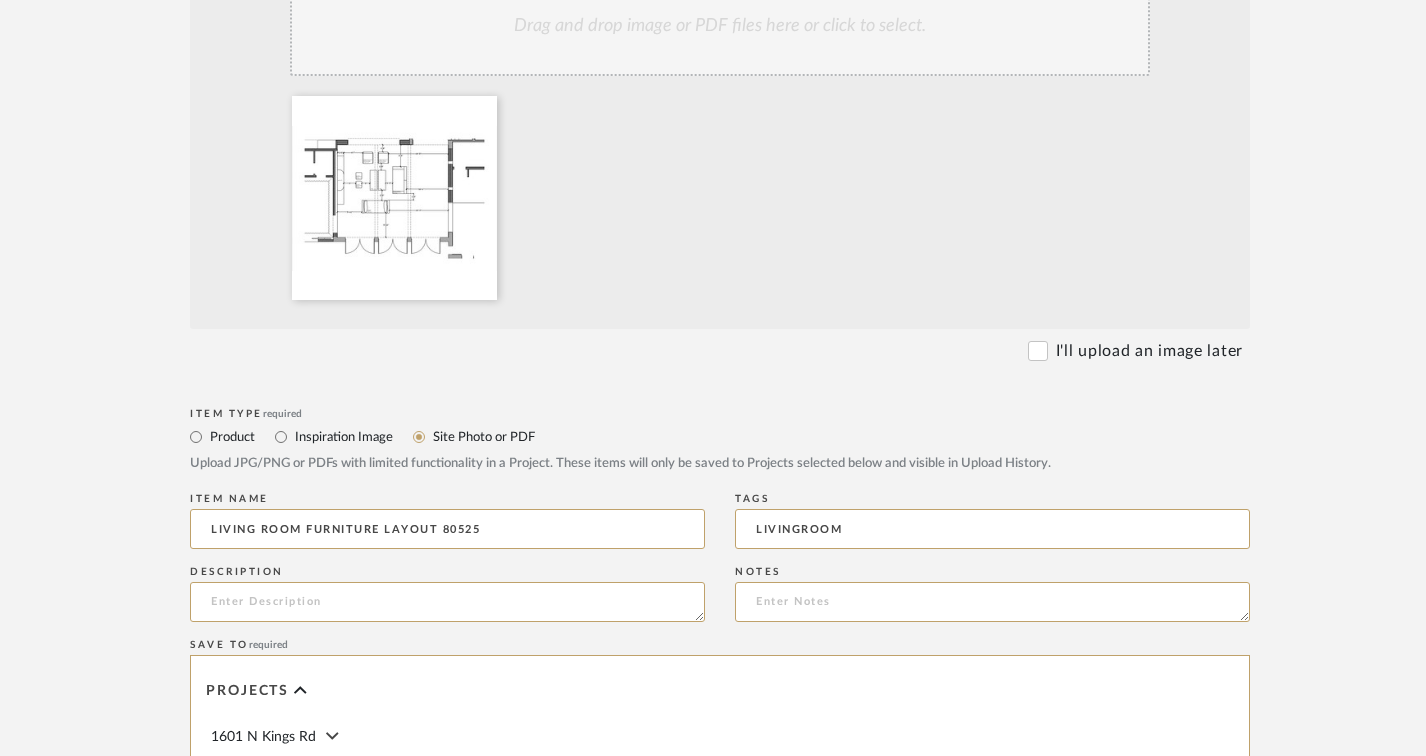 scroll, scrollTop: 500, scrollLeft: 0, axis: vertical 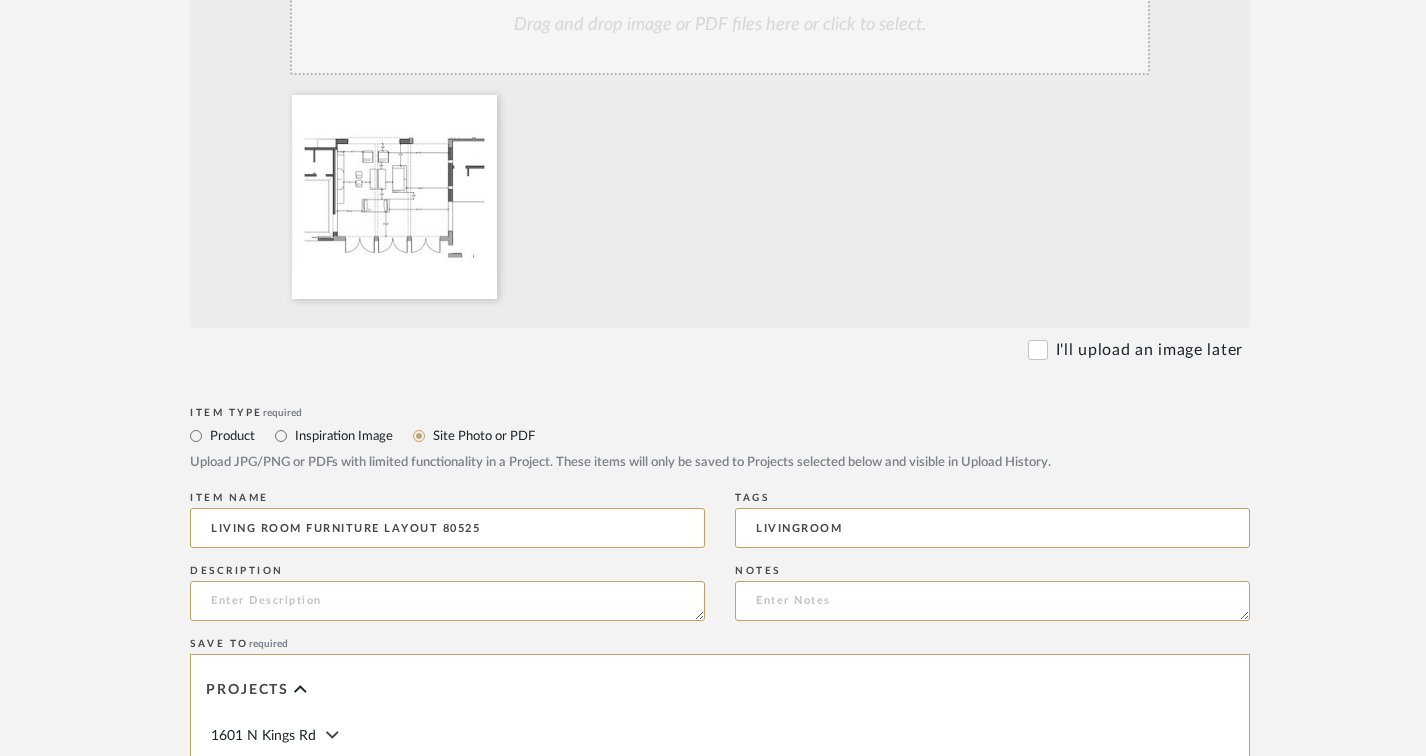 drag, startPoint x: 435, startPoint y: 528, endPoint x: 166, endPoint y: 535, distance: 269.09106 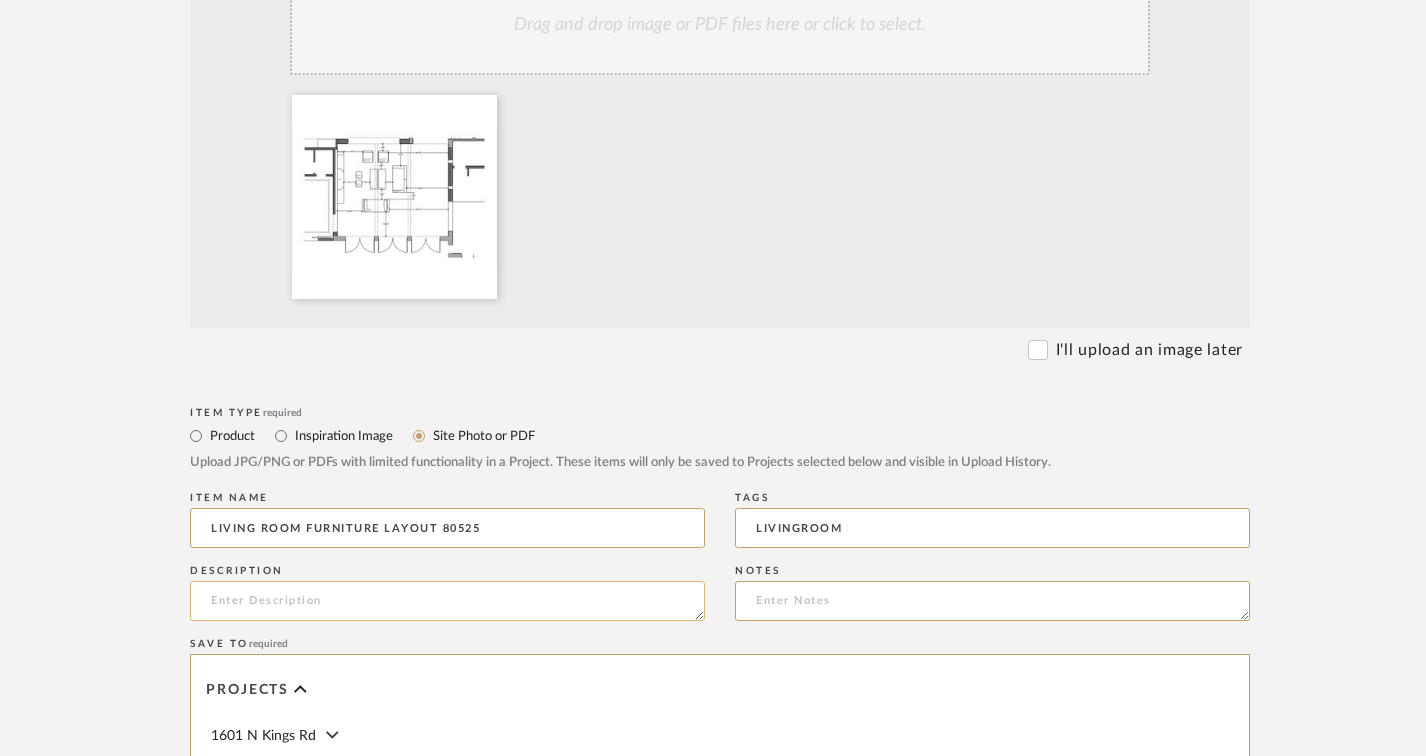 click 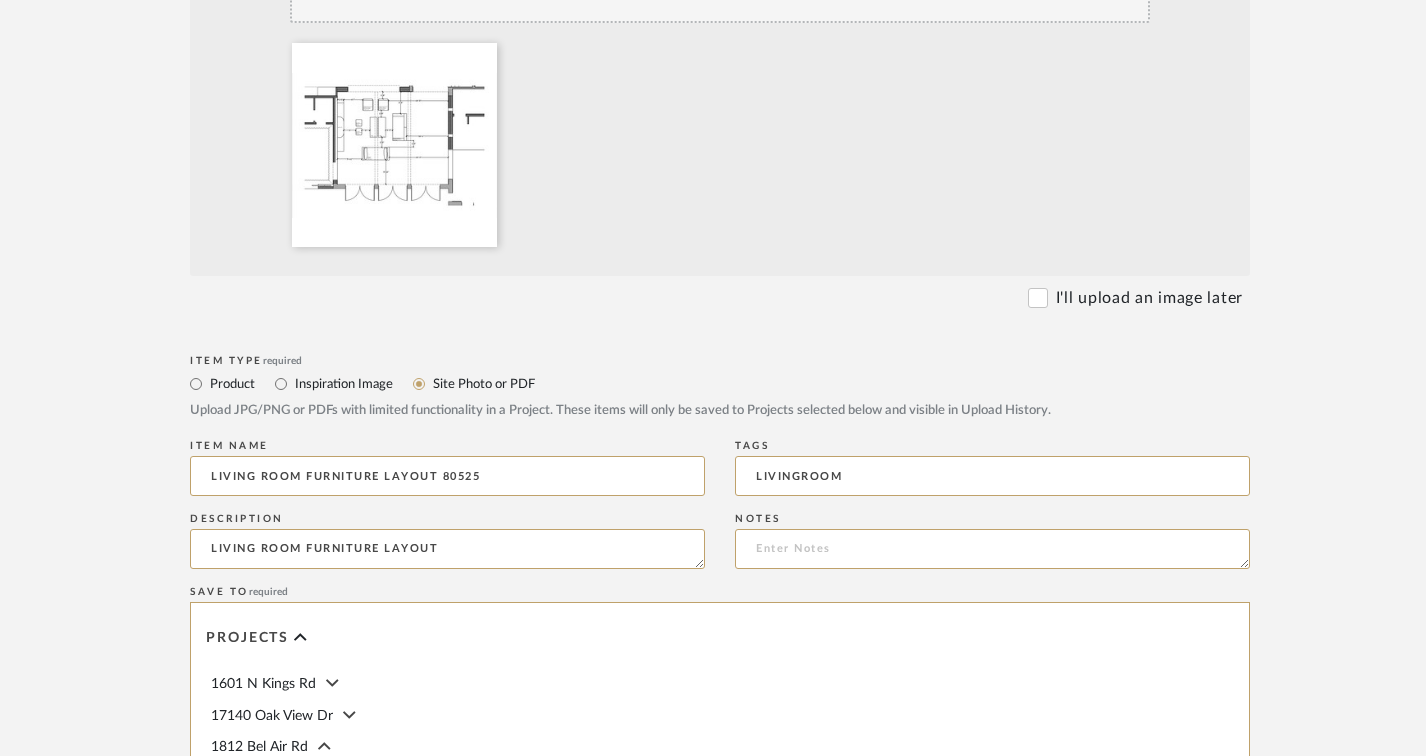 scroll, scrollTop: 700, scrollLeft: 0, axis: vertical 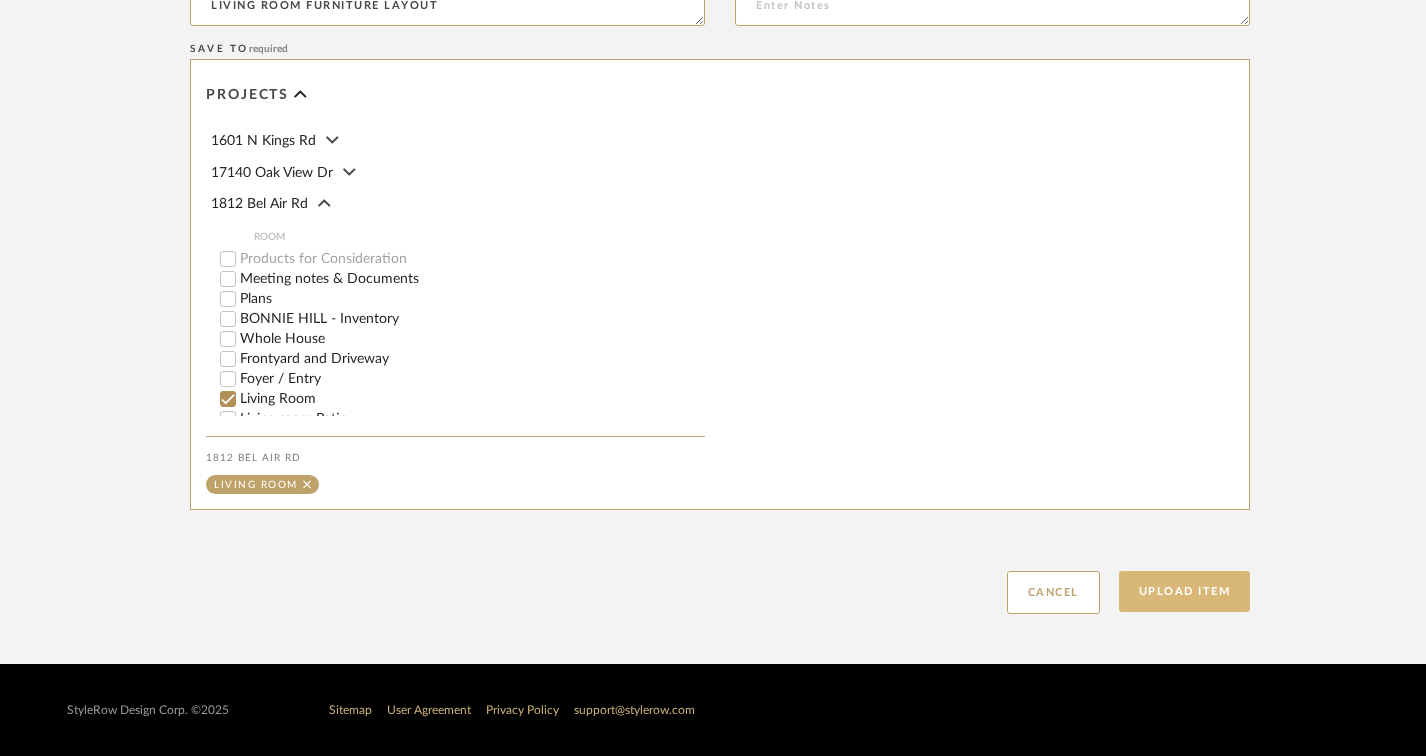 type on "LIVING ROOM FURNITURE LAYOUT" 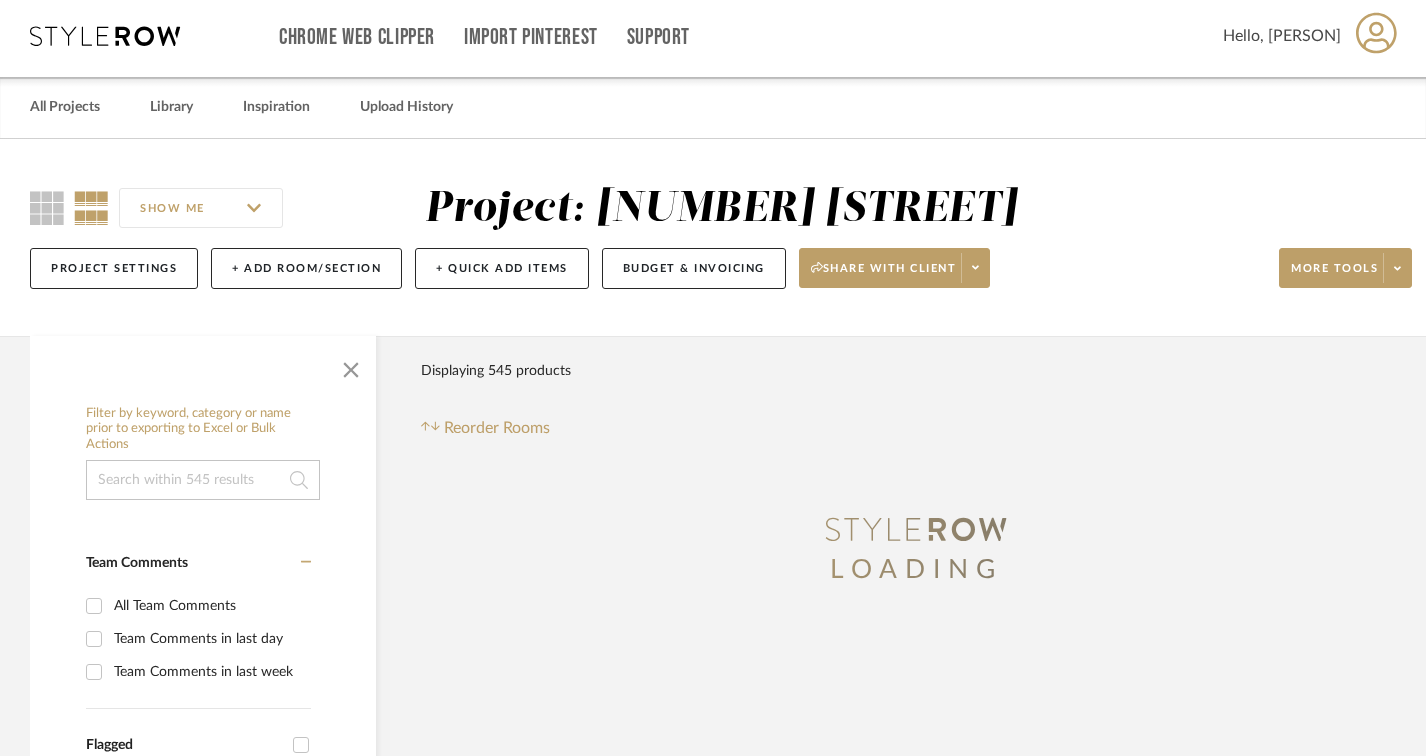 scroll, scrollTop: 0, scrollLeft: 0, axis: both 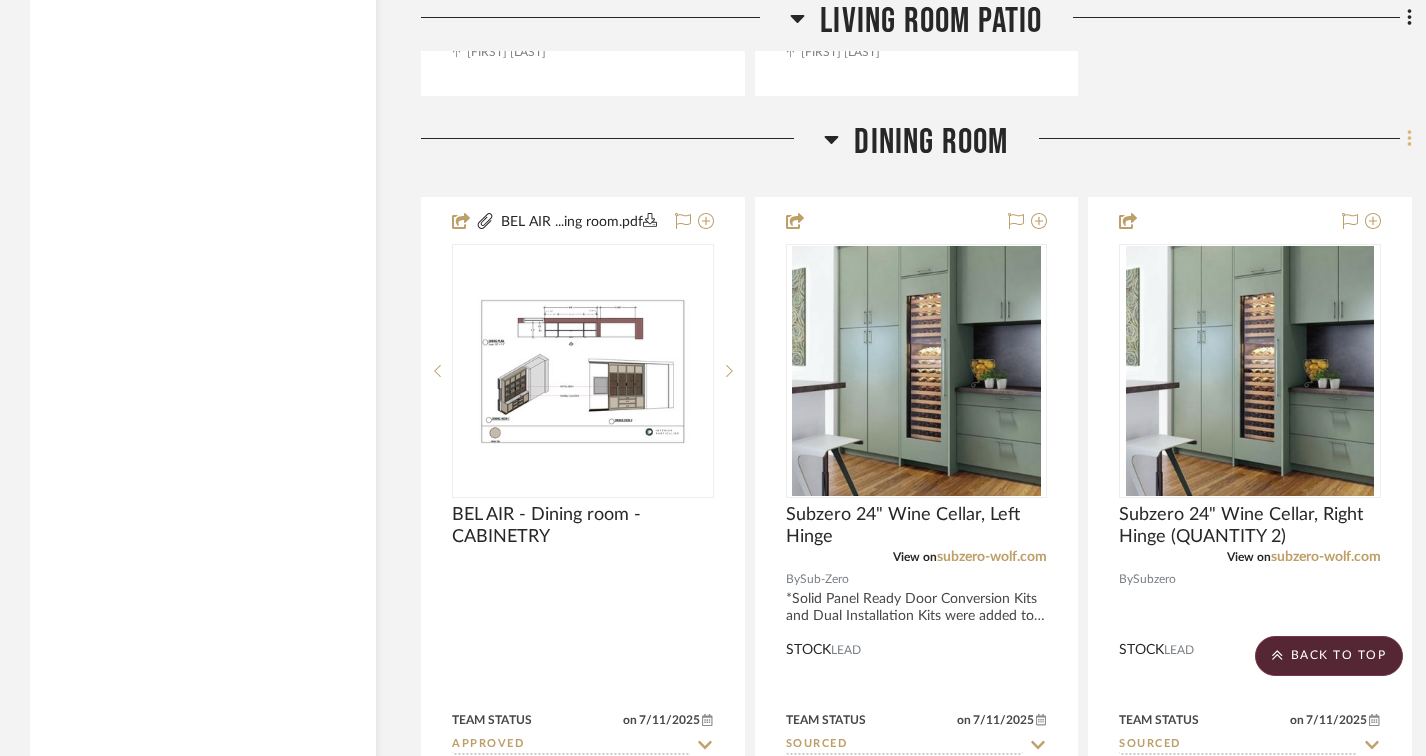 click 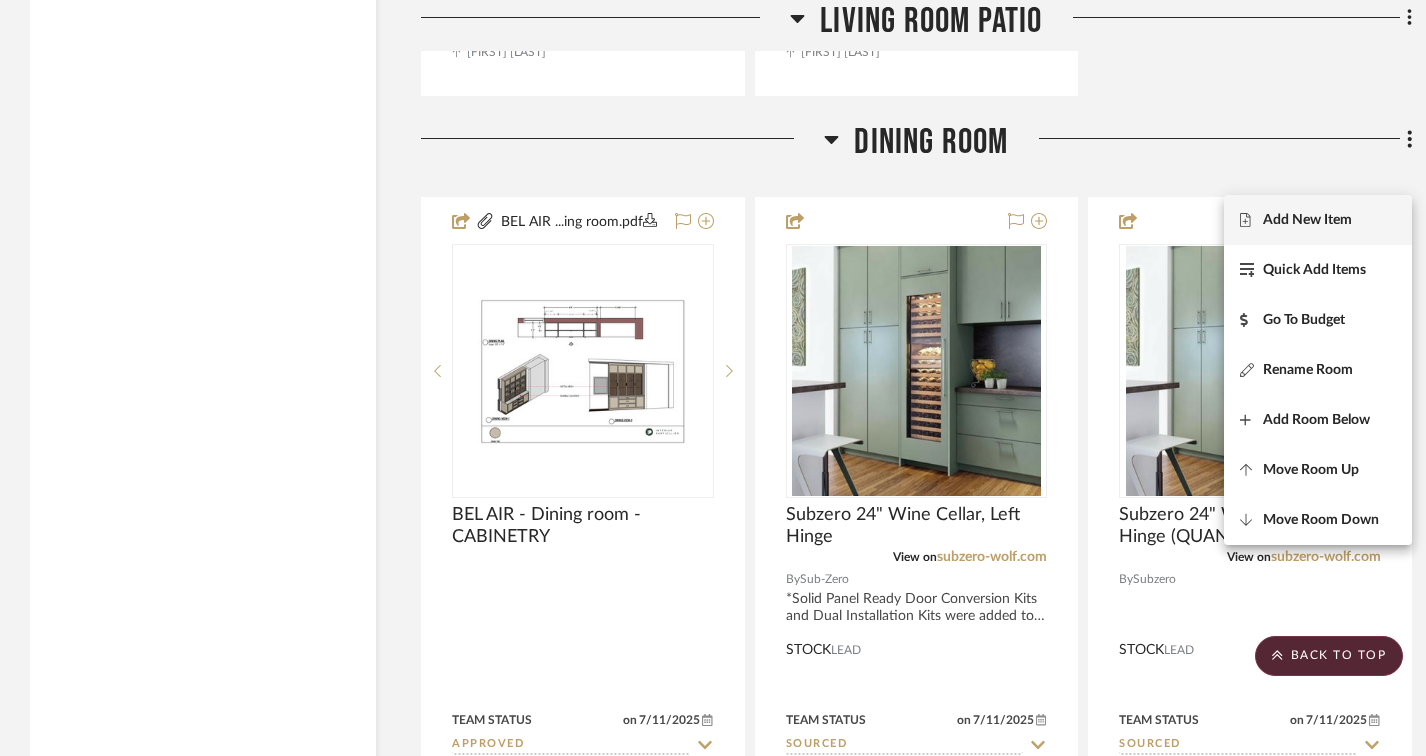 click on "Add New Item" at bounding box center (1307, 219) 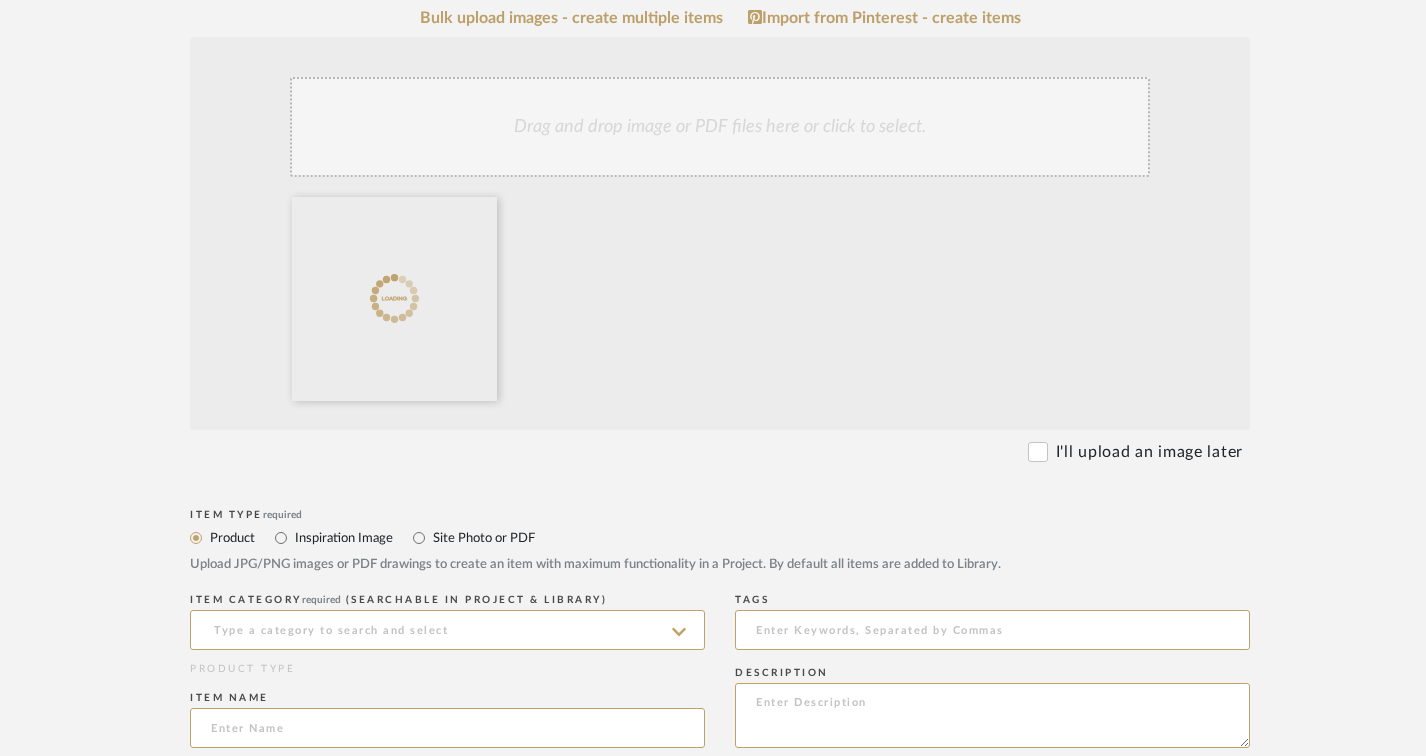 scroll, scrollTop: 400, scrollLeft: 0, axis: vertical 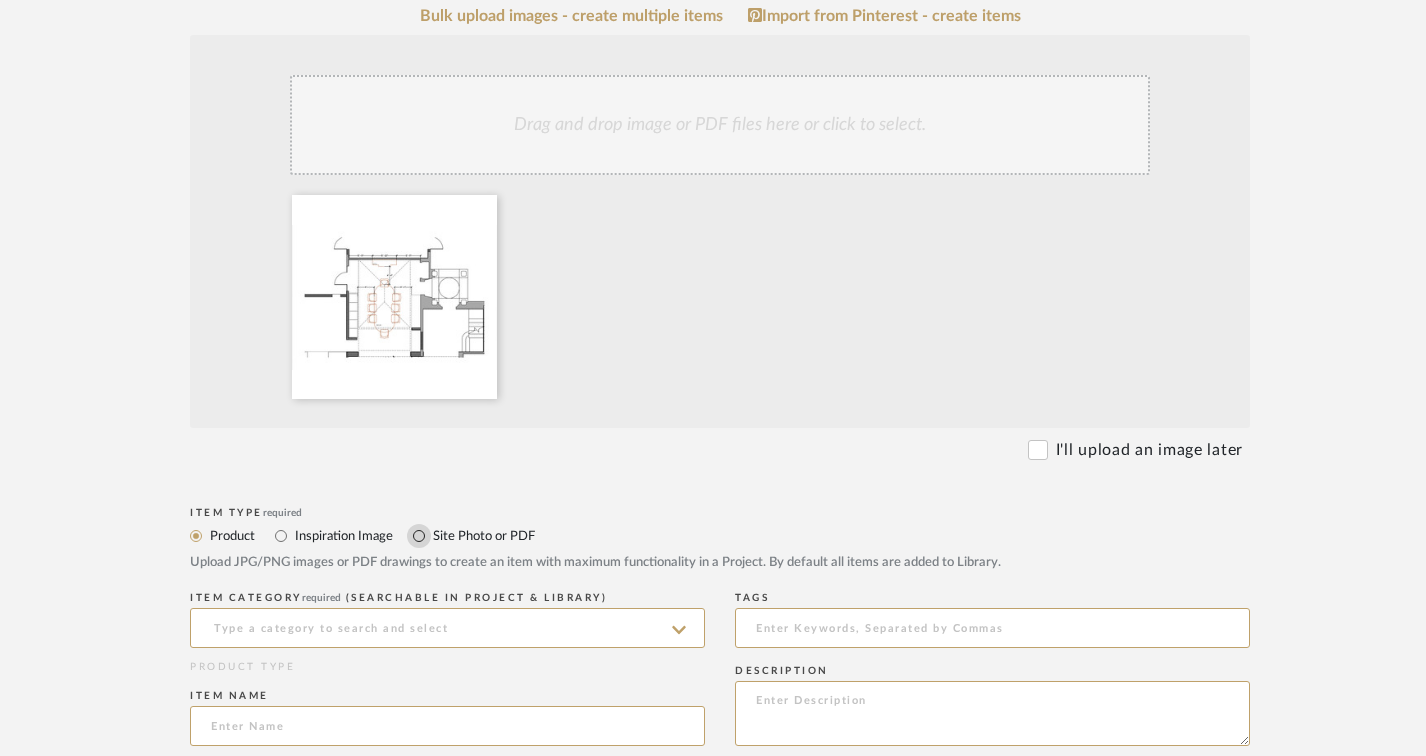 click on "Site Photo or PDF" at bounding box center [419, 536] 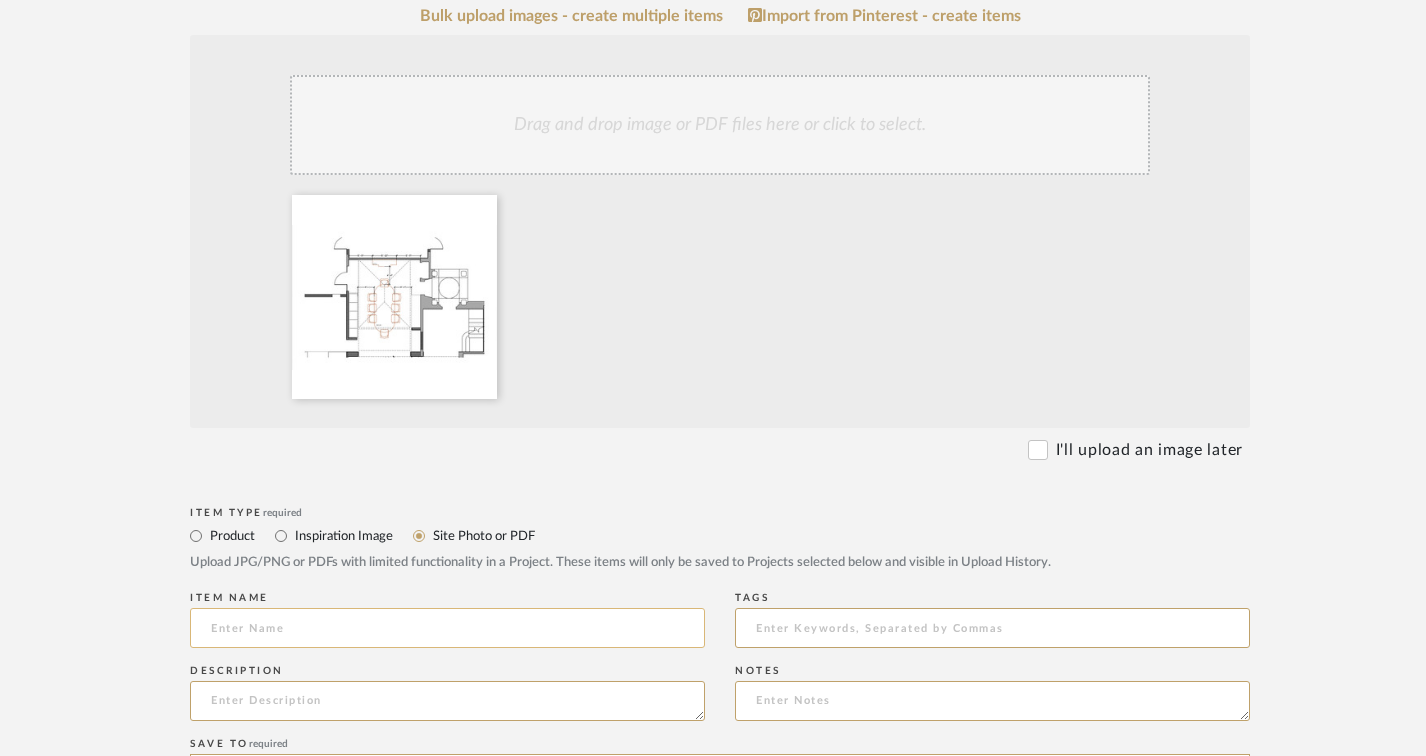 click 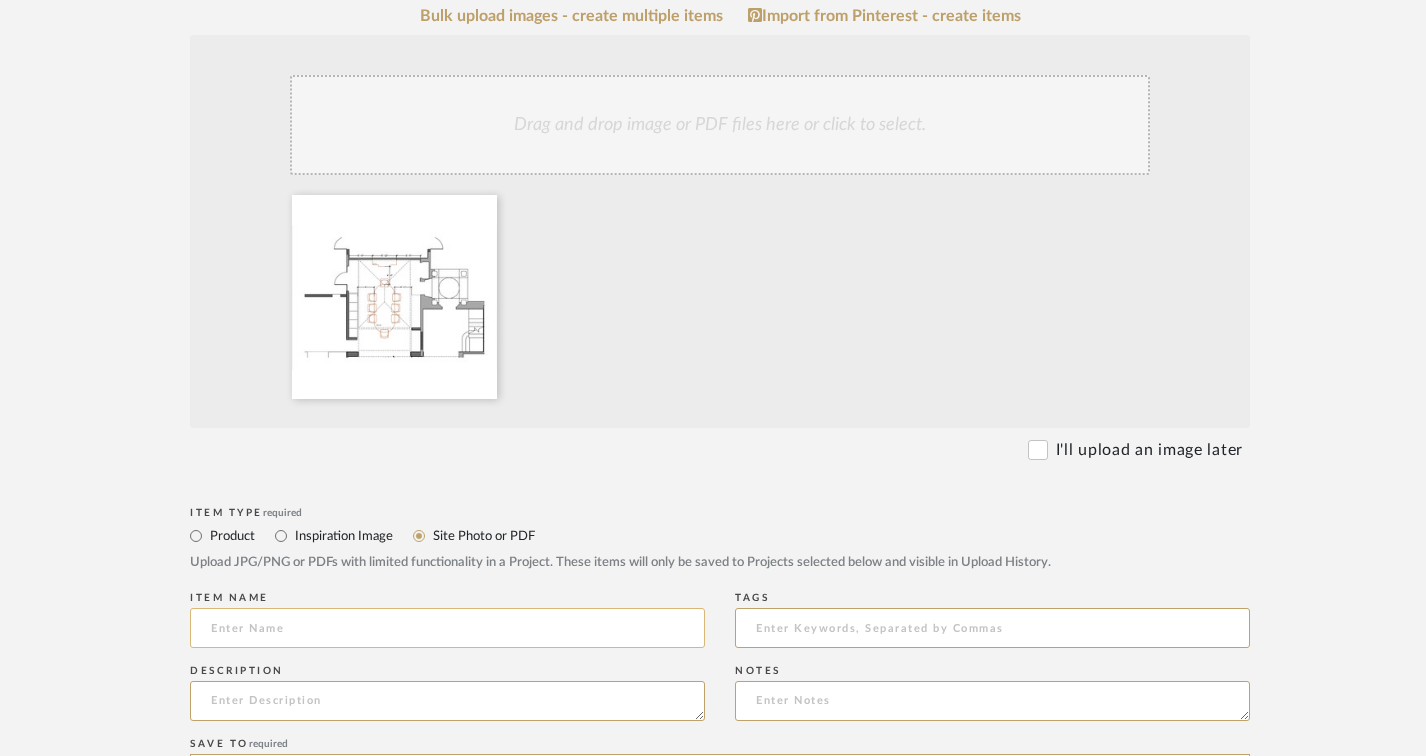 click 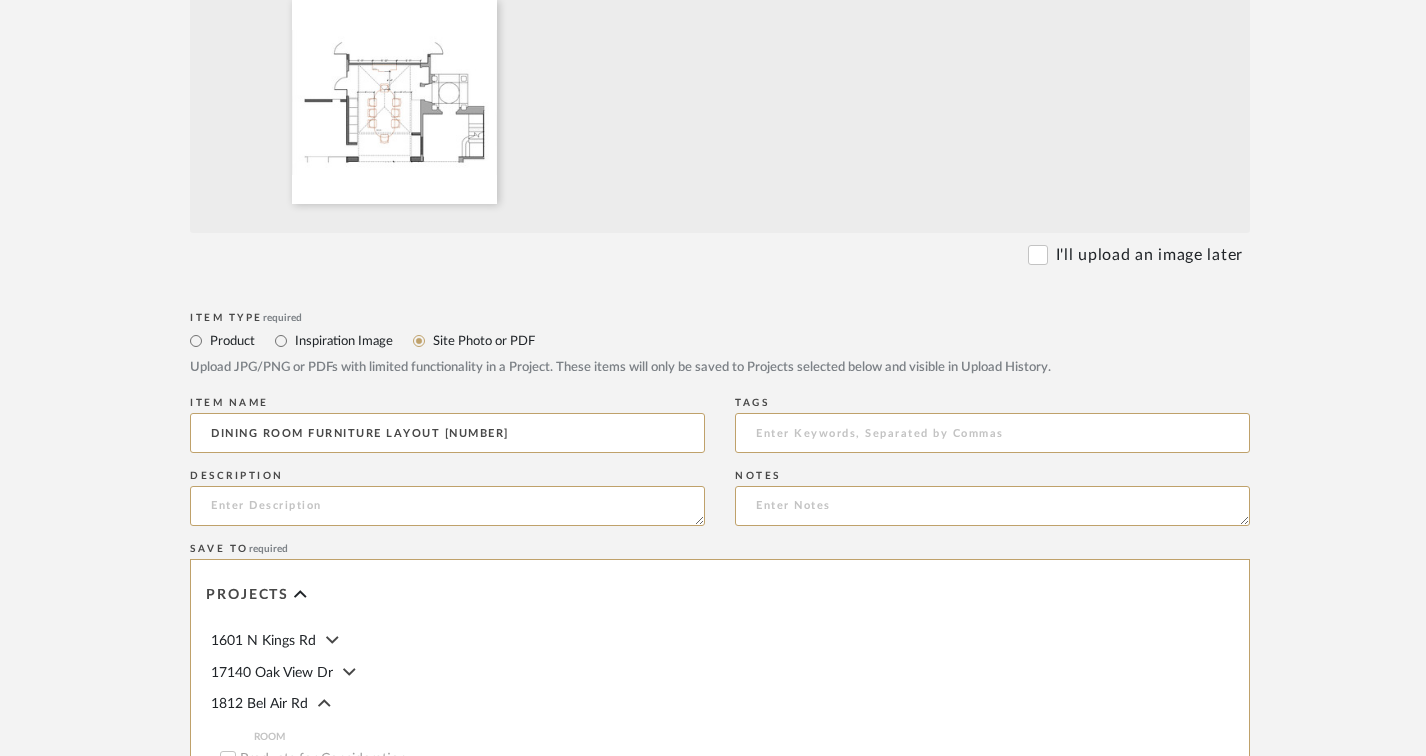 scroll, scrollTop: 600, scrollLeft: 0, axis: vertical 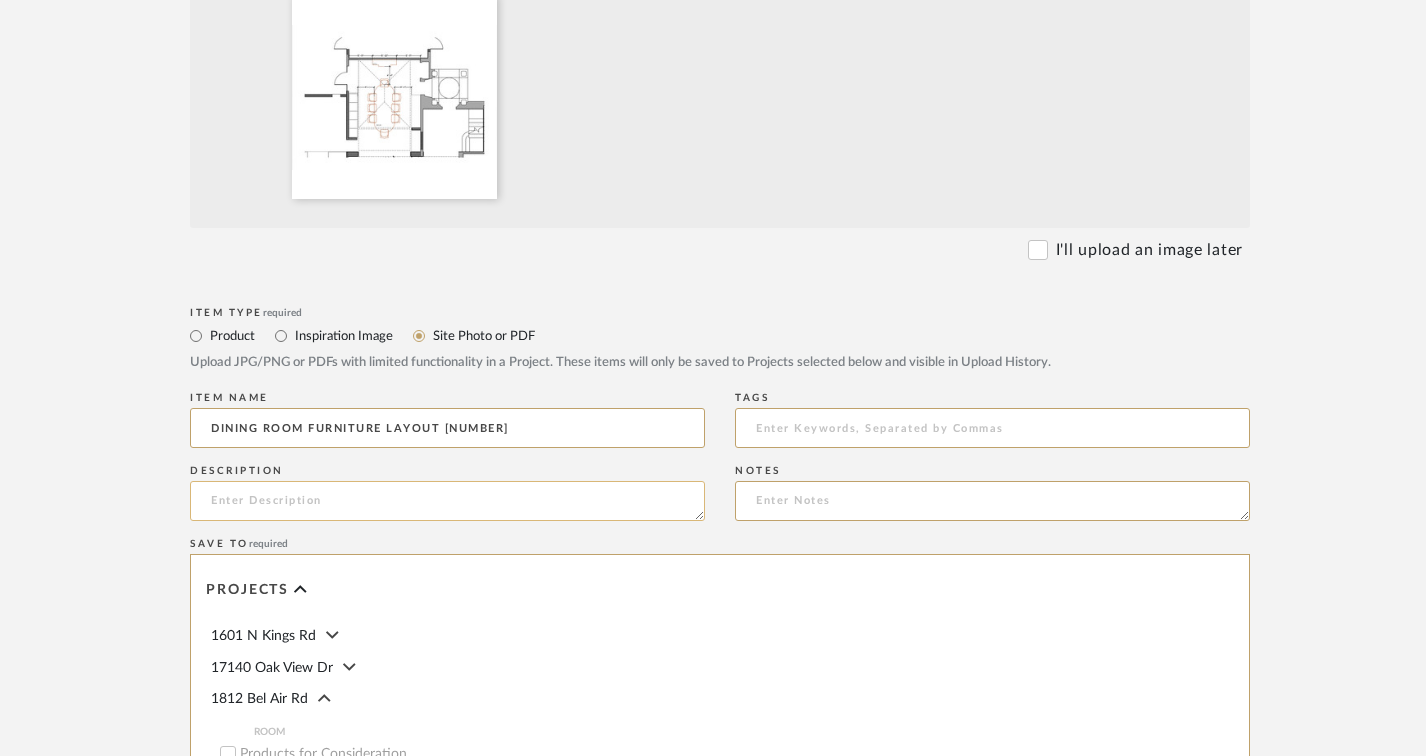 type on "DINING ROOM FURNITURE LAYOUT [NUMBER]" 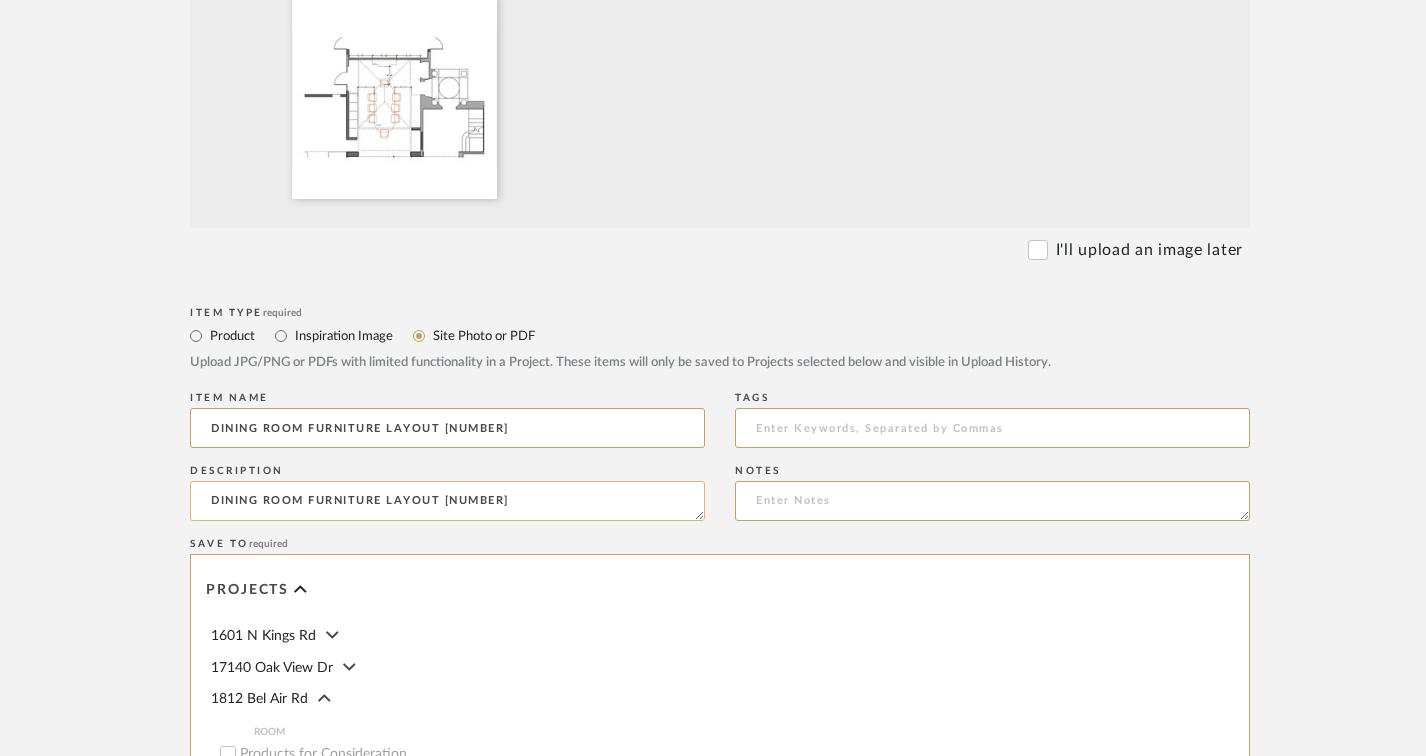 drag, startPoint x: 455, startPoint y: 502, endPoint x: 579, endPoint y: 513, distance: 124.486946 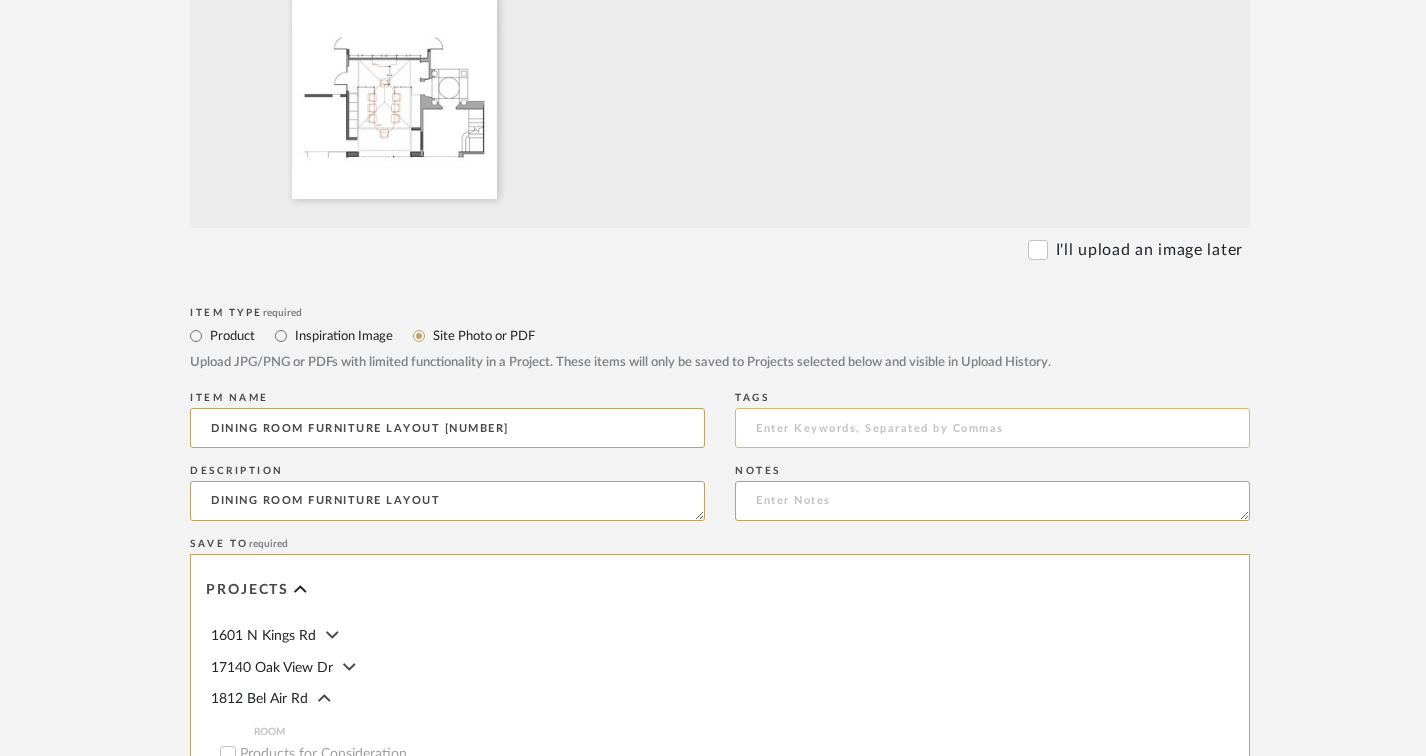 type on "DINING ROOM FURNITURE LAYOUT" 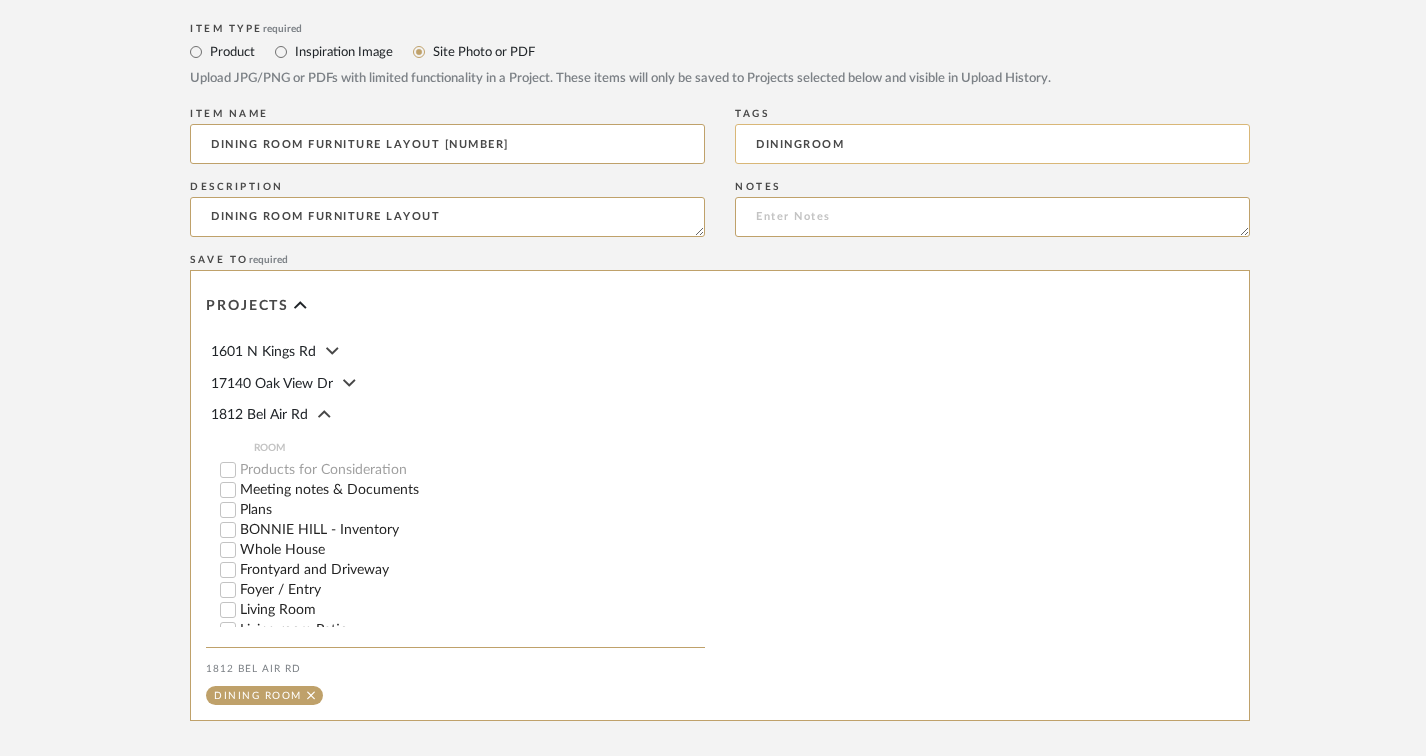 scroll, scrollTop: 900, scrollLeft: 0, axis: vertical 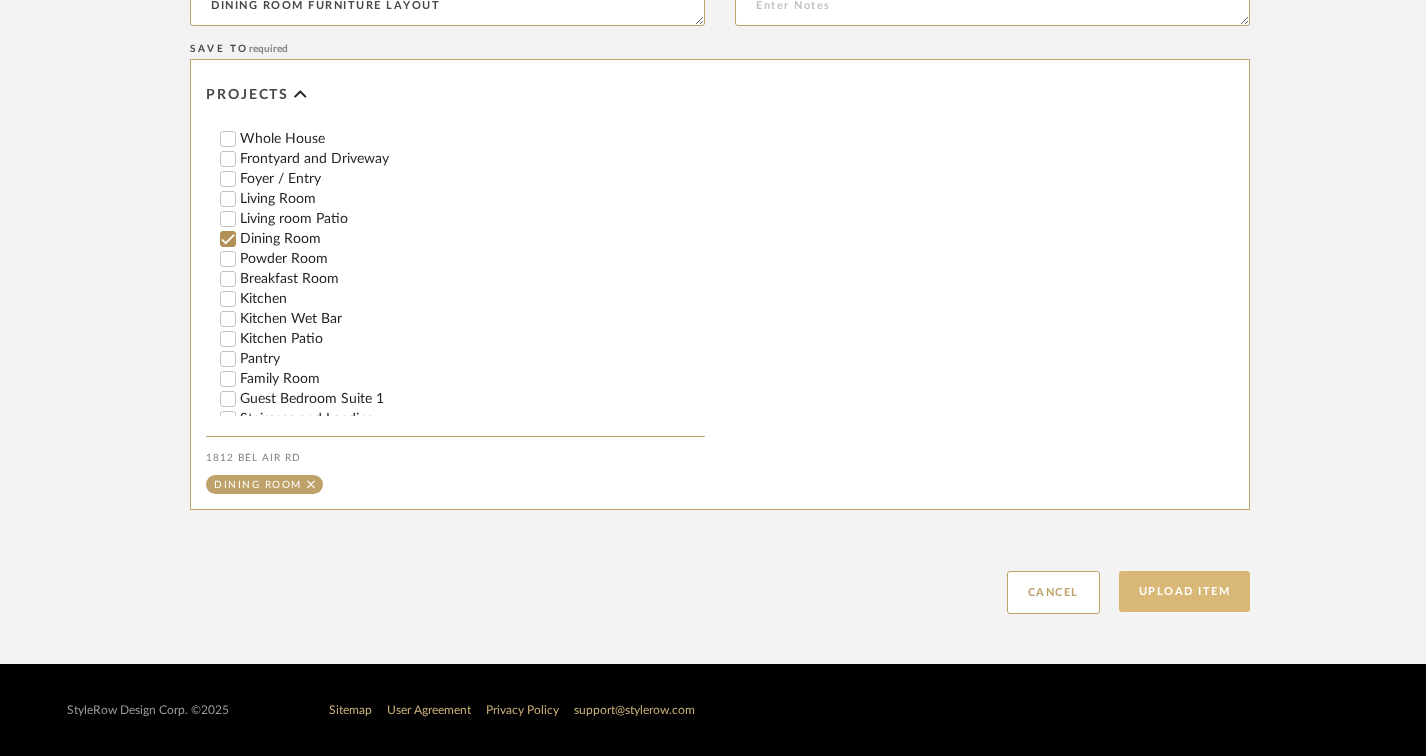 type on "DININGROOM" 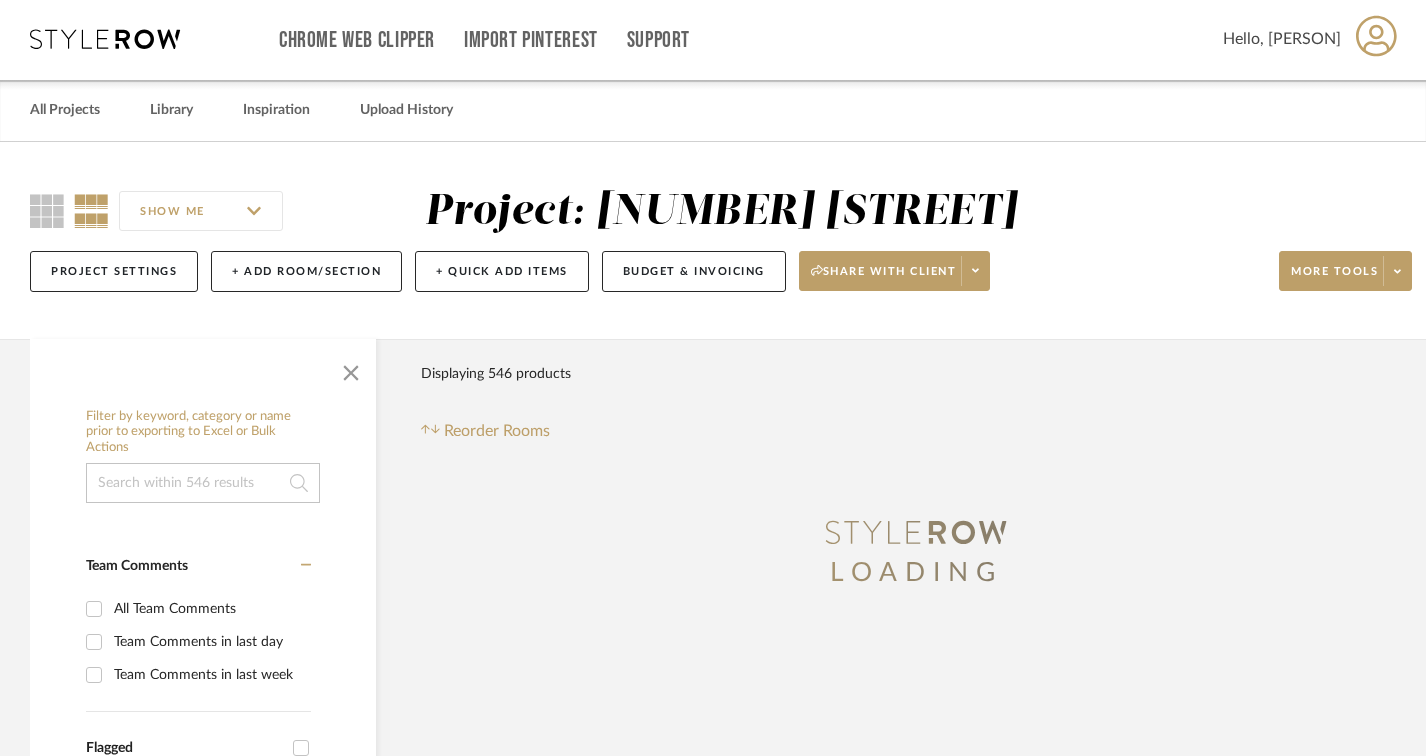 scroll, scrollTop: 0, scrollLeft: 0, axis: both 